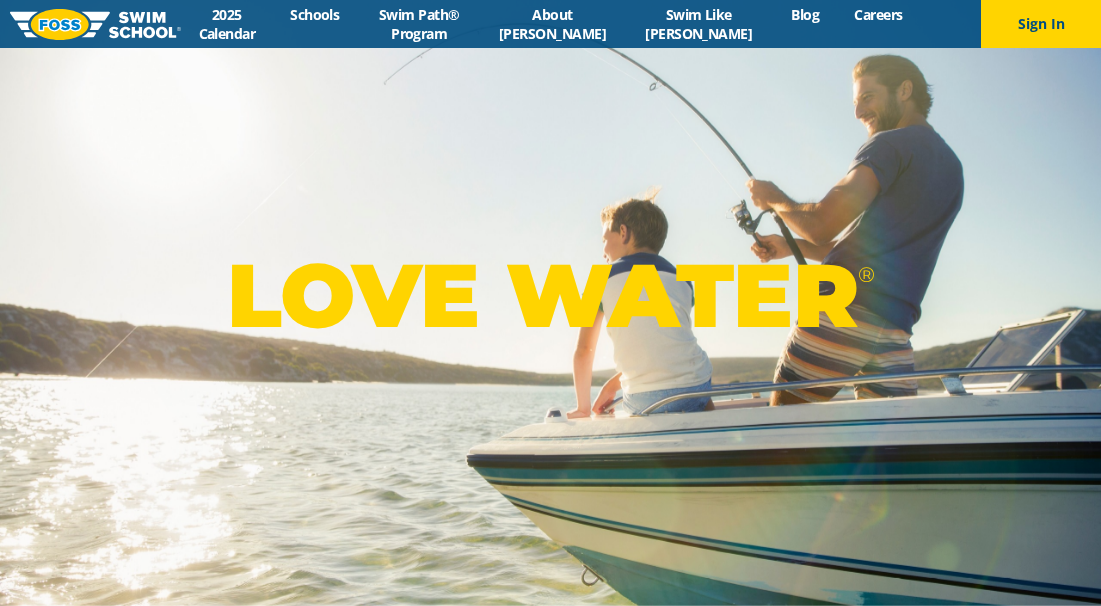 scroll, scrollTop: 0, scrollLeft: 0, axis: both 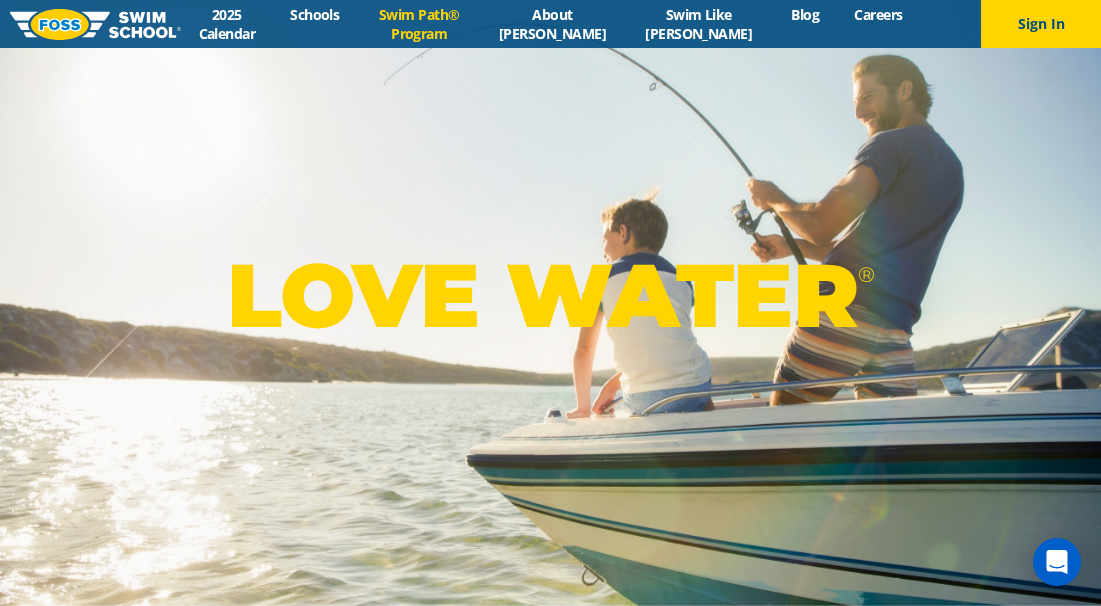 click on "Swim Path® Program" at bounding box center (419, 24) 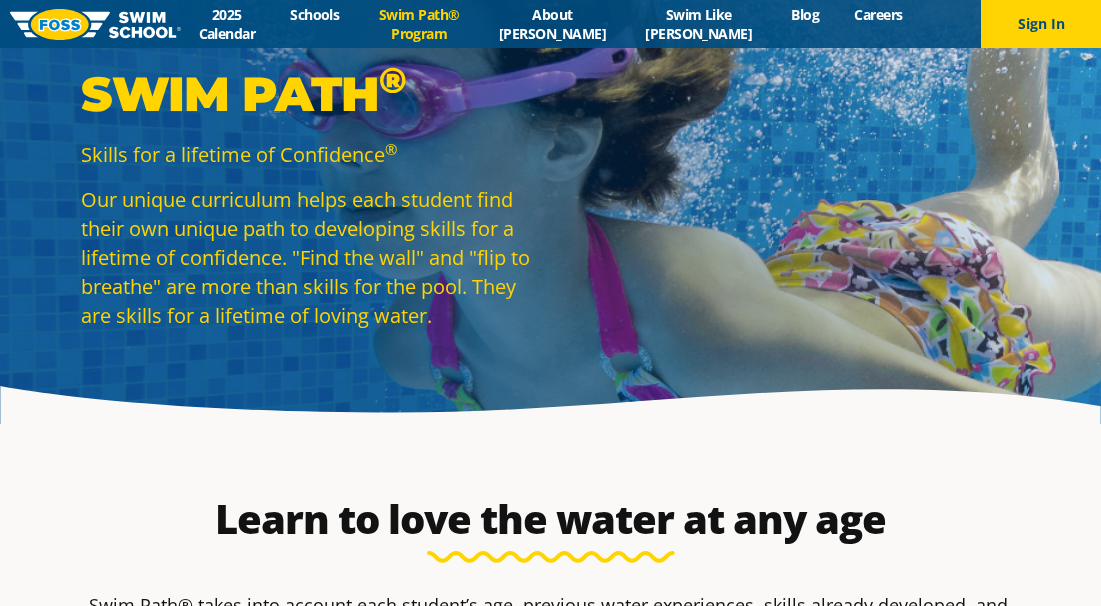 scroll, scrollTop: 32, scrollLeft: 0, axis: vertical 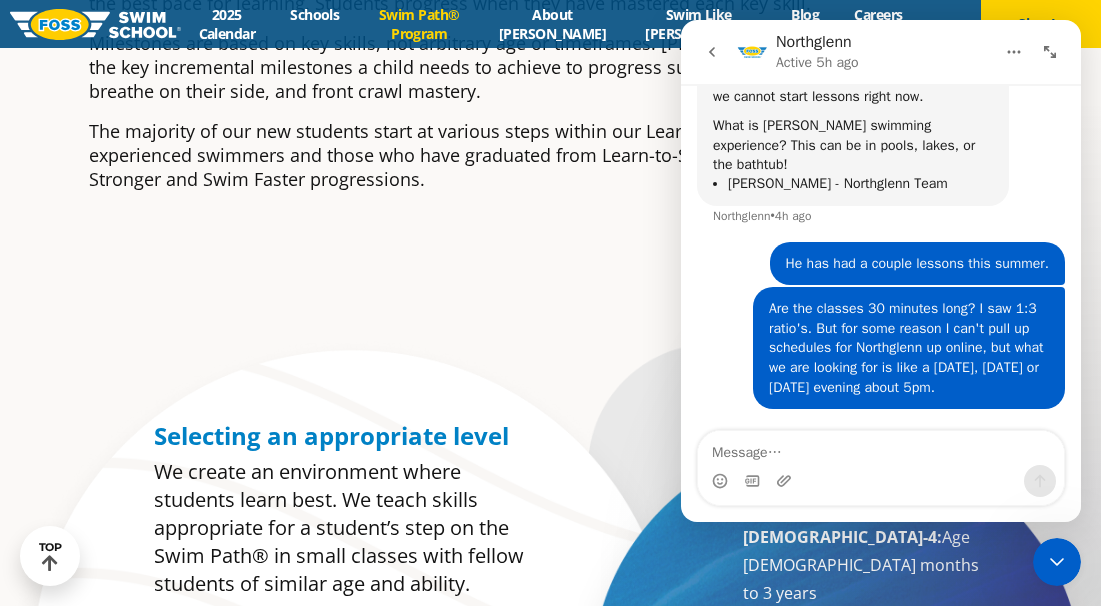 click on "Selecting an appropriate level We create an environment where students learn best. We teach skills appropriate for a student’s step on the Swim Path® in small classes with fellow students of similar age and ability. Levels are named by age group and numbered by skill level Students are recommended for a level appropriate to their age and skill development each quarter
Backfloat Baby 1-4:  Age 6 months to 3 years
Little 1-4:  Ages 3-5 years
Middle 1-5:  Ages 5-7 years
Big 1-6:  Ages 7-10 years
10+:  Age 10-17 years
Adult:  18 years and older
Local Swim Team" at bounding box center [551, 681] 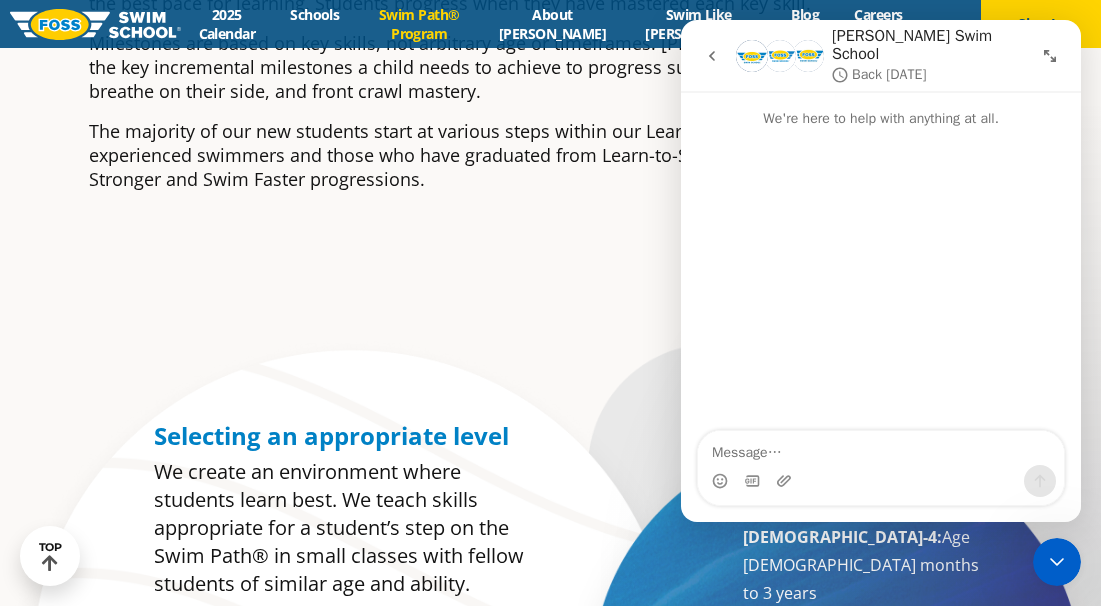 scroll, scrollTop: 0, scrollLeft: 0, axis: both 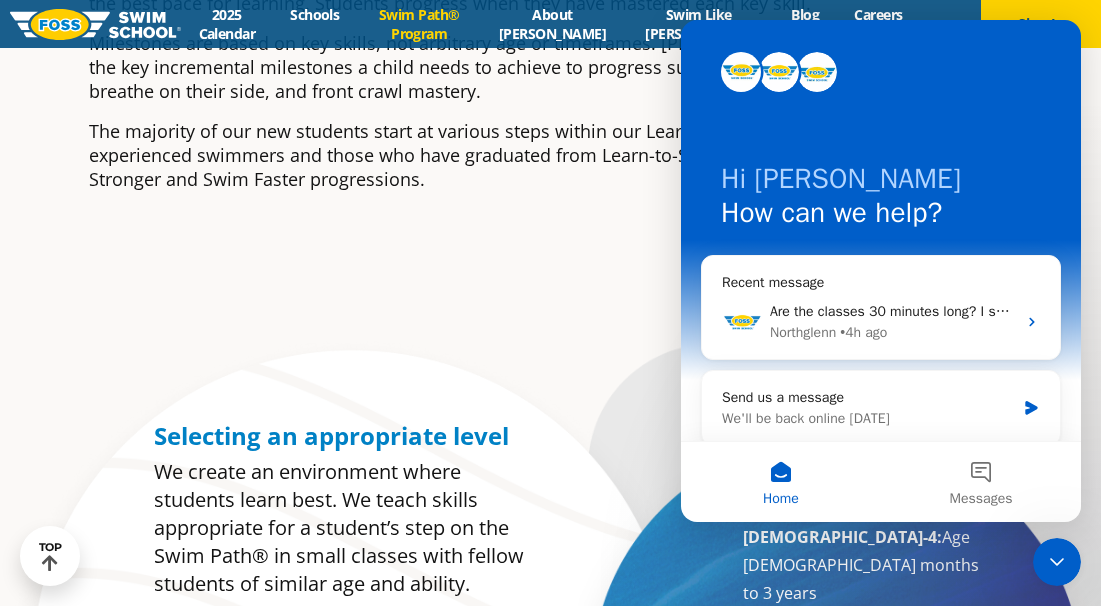 click on "Hi Linda 👋 How can we help?" at bounding box center [881, 200] 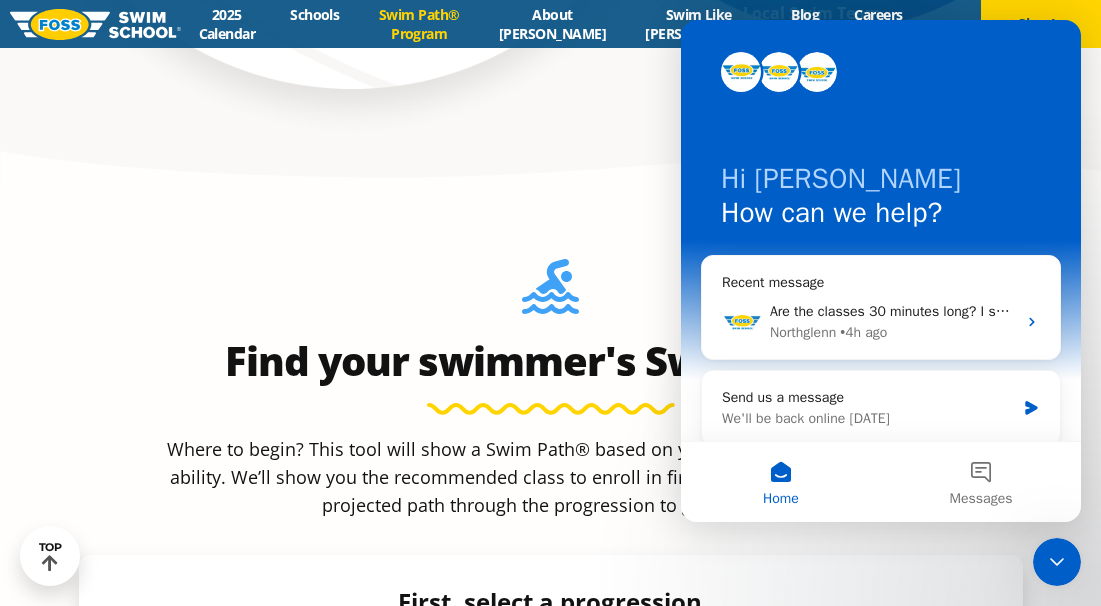 scroll, scrollTop: 1513, scrollLeft: 0, axis: vertical 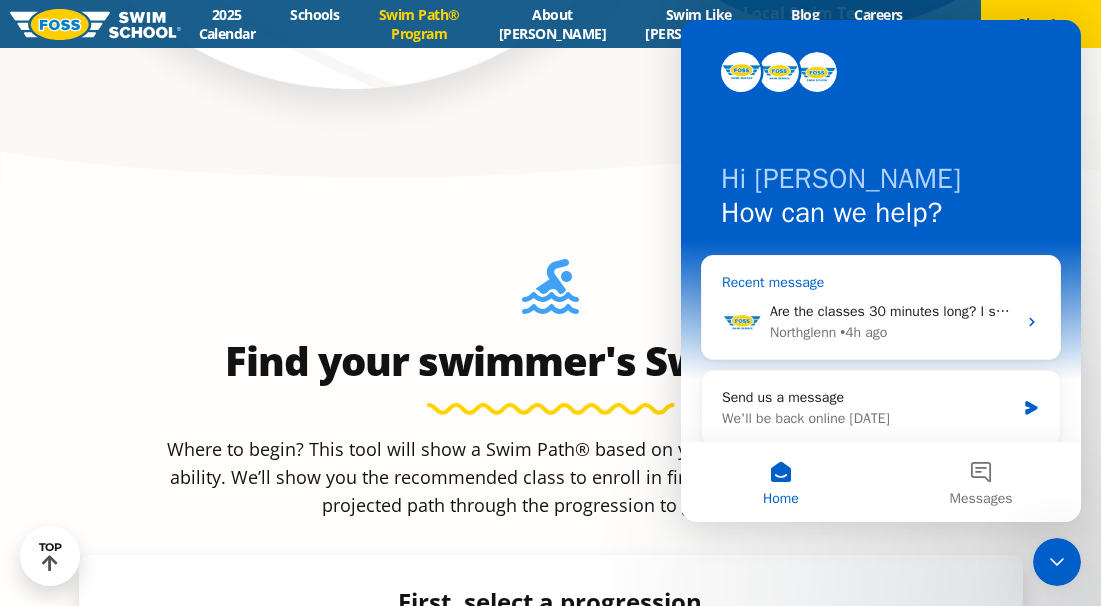 click 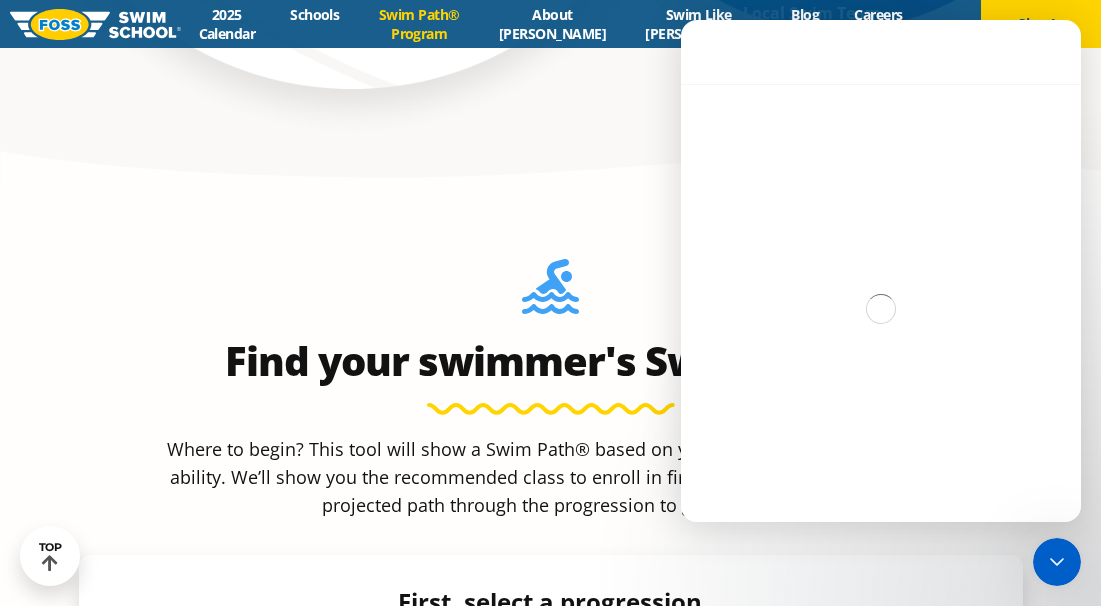 scroll, scrollTop: 1357, scrollLeft: 0, axis: vertical 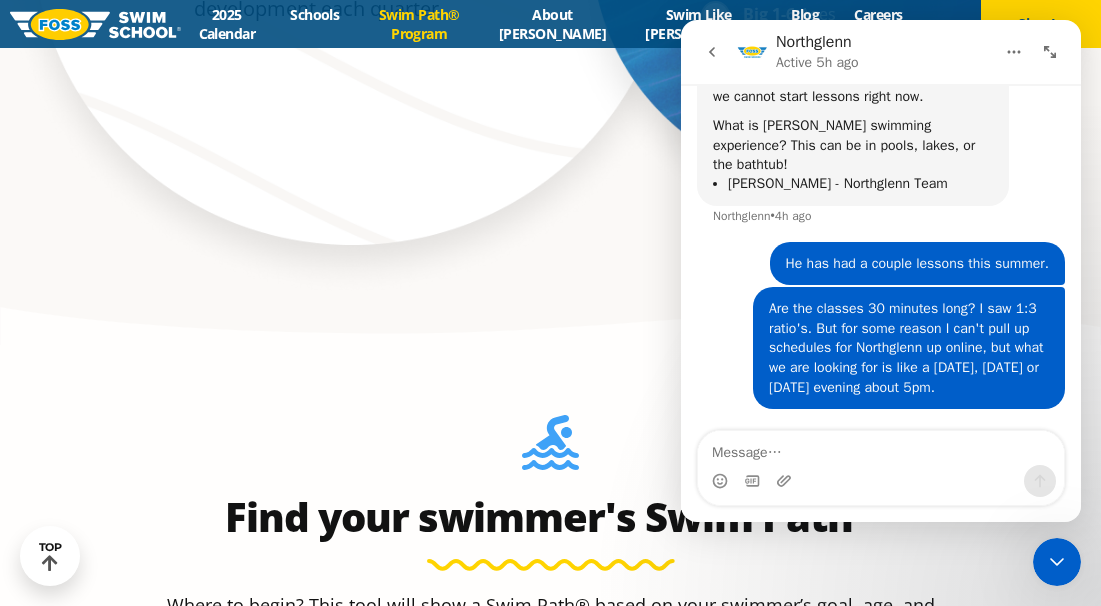 click 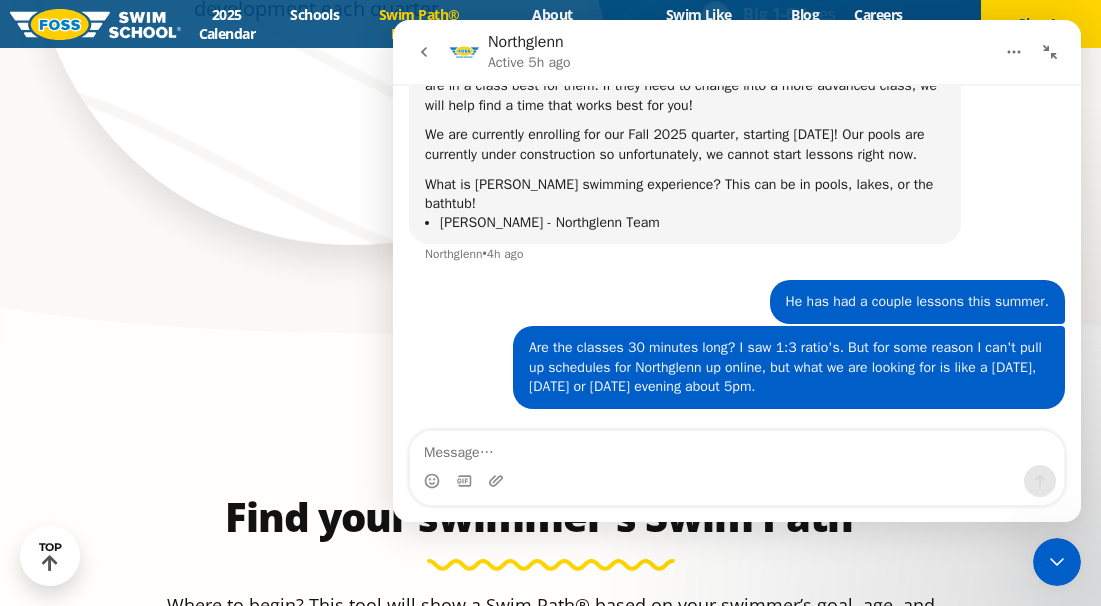 scroll, scrollTop: 762, scrollLeft: 0, axis: vertical 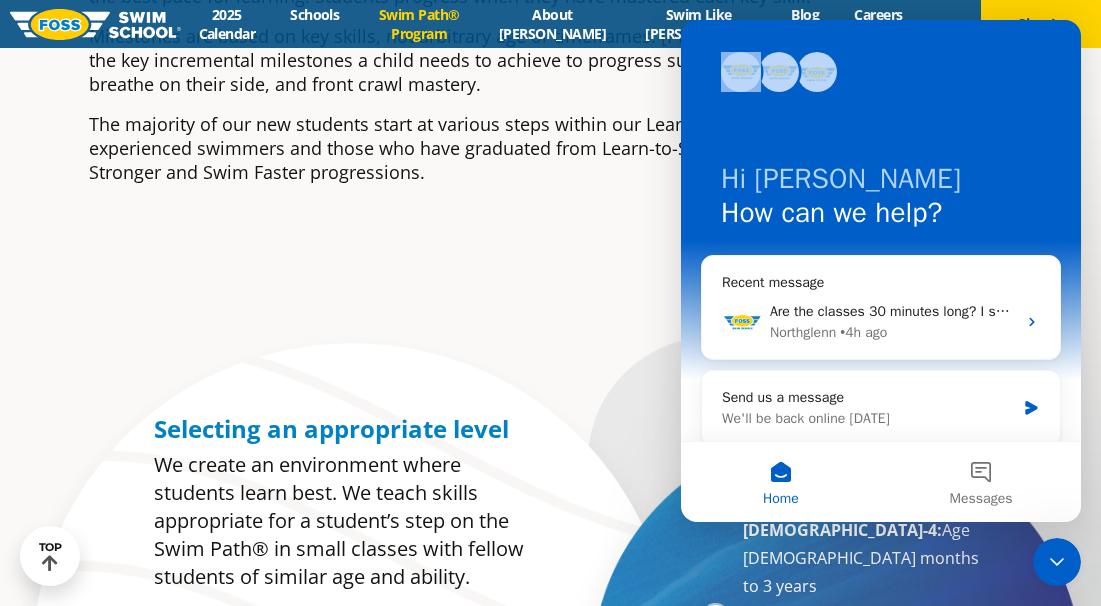 drag, startPoint x: 921, startPoint y: 37, endPoint x: 671, endPoint y: 96, distance: 256.86768 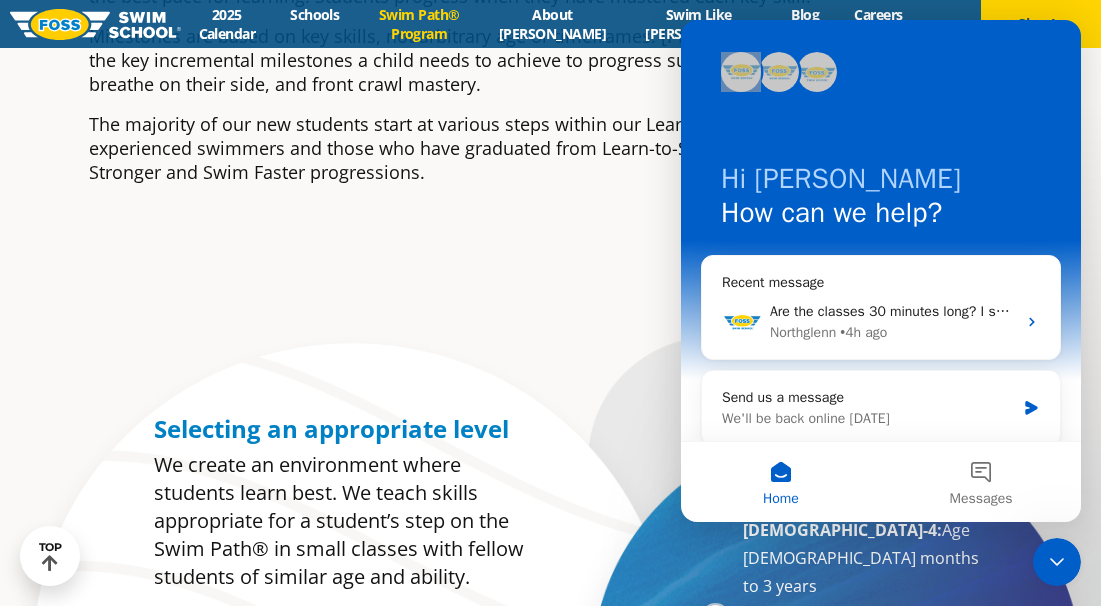 click on "Learn to love the water at any age
Swim Path® takes into account each student’s age, previous water experiences, skills already developed, and the best pace for learning. Students progress when they have mastered each key skill. Milestones are based on key skills, not arbitrary age or timeframes. Foss Teachers will identify the key incremental milestones a child needs to achieve to progress such as floating on their back, flipping to breathe on their side, and front crawl mastery.  The majority of our new students start at various steps within our Learn-to-Swim progression. More experienced swimmers and those who have graduated from Learn-to-Swim can continue on to our Swim Stronger and Swim Faster progressions." at bounding box center (551, 36) 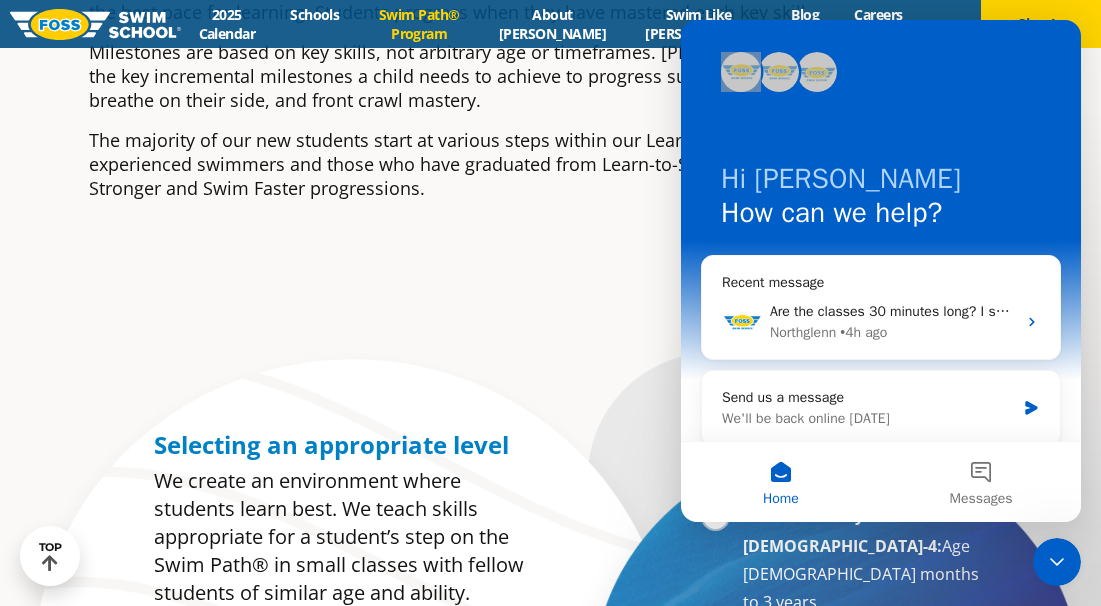 scroll, scrollTop: 617, scrollLeft: 0, axis: vertical 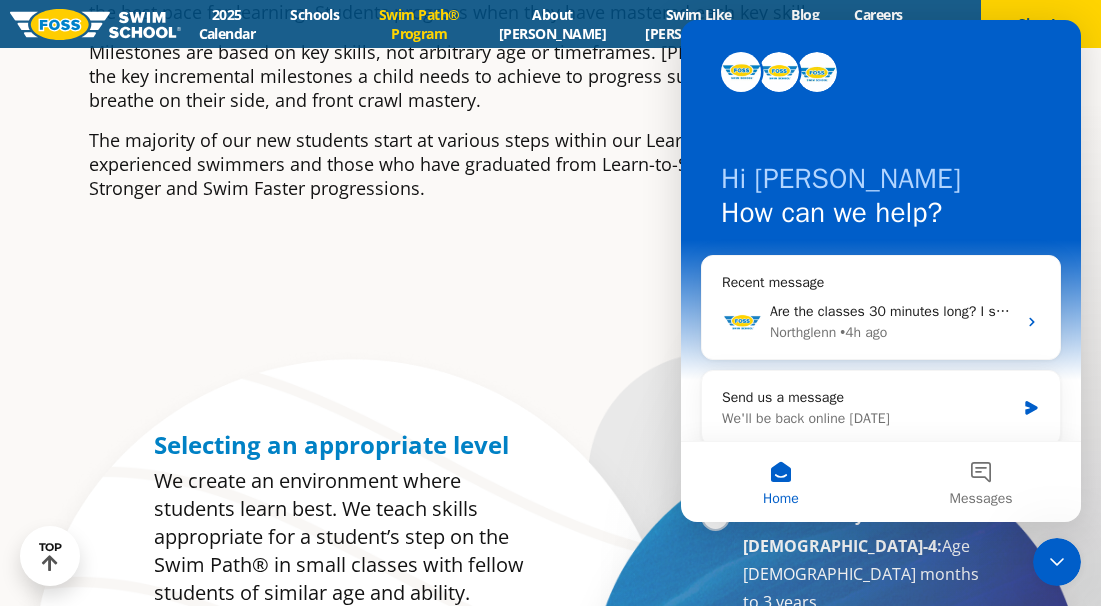 click on "Hi Linda 👋 How can we help?" at bounding box center [881, 200] 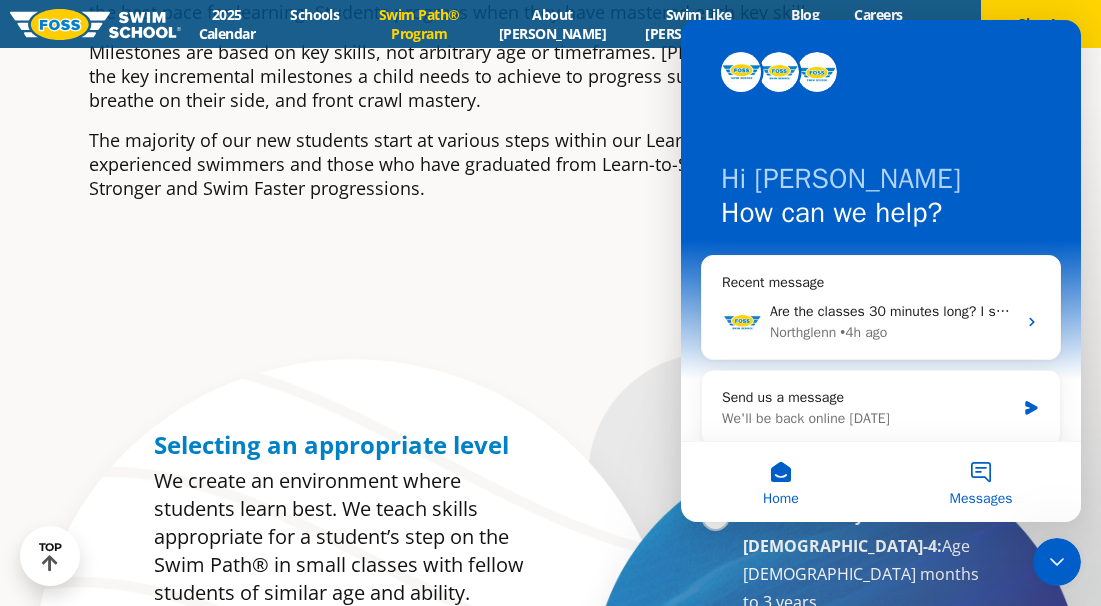 click on "Messages" at bounding box center (981, 499) 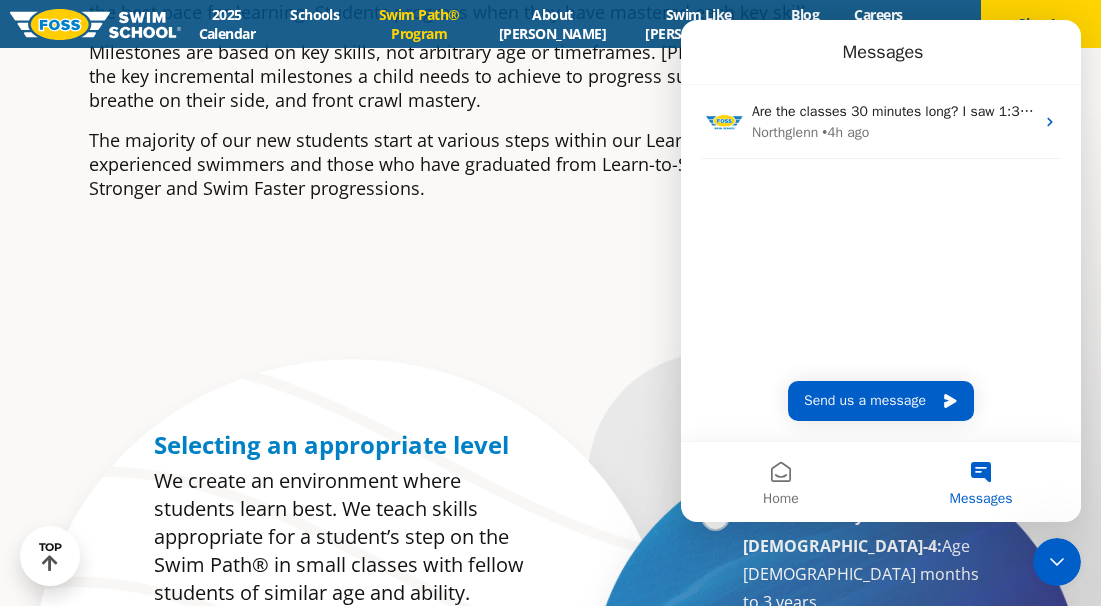 click on "Messages" at bounding box center [981, 499] 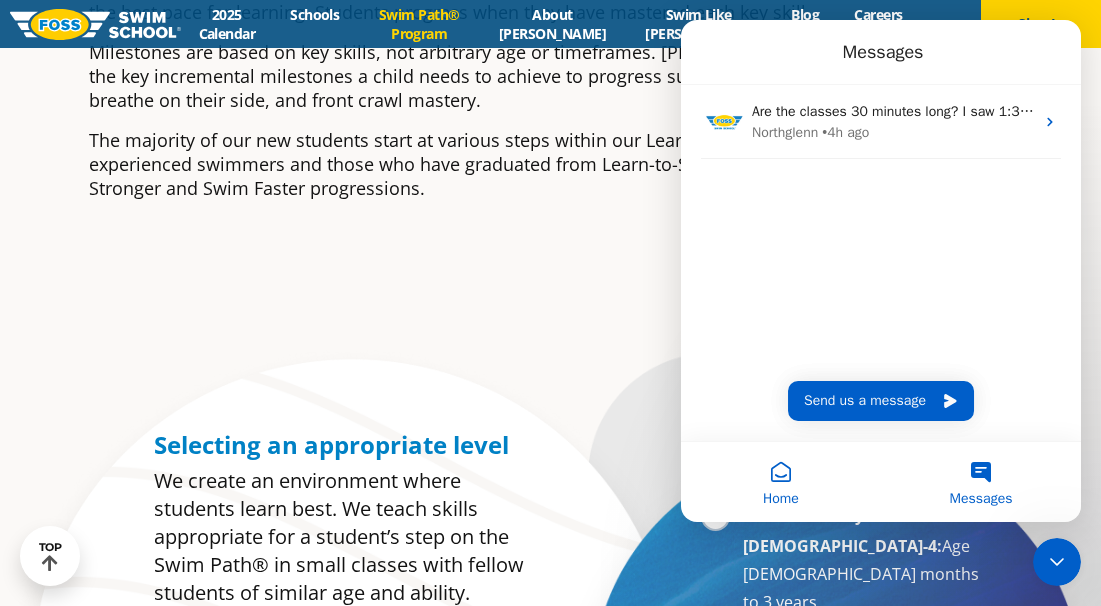 click on "Home" at bounding box center (781, 499) 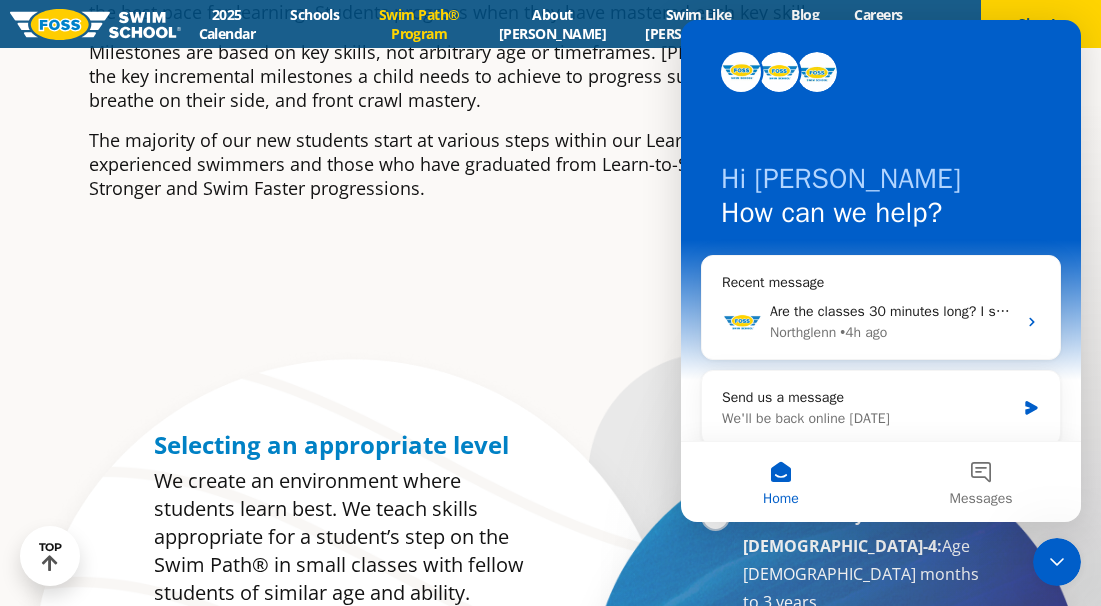 click 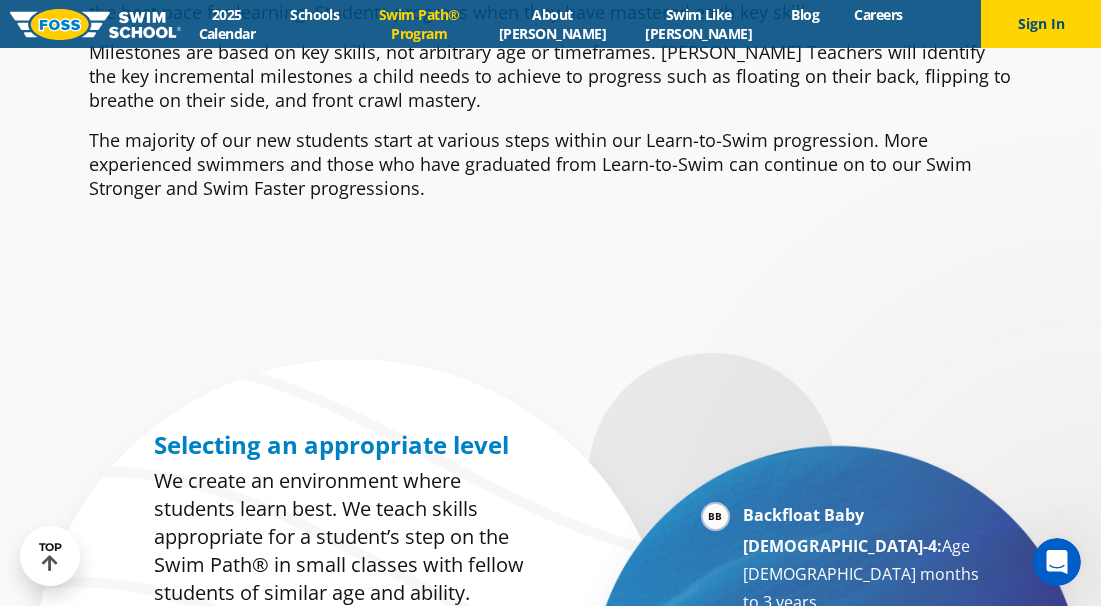 scroll, scrollTop: 0, scrollLeft: 0, axis: both 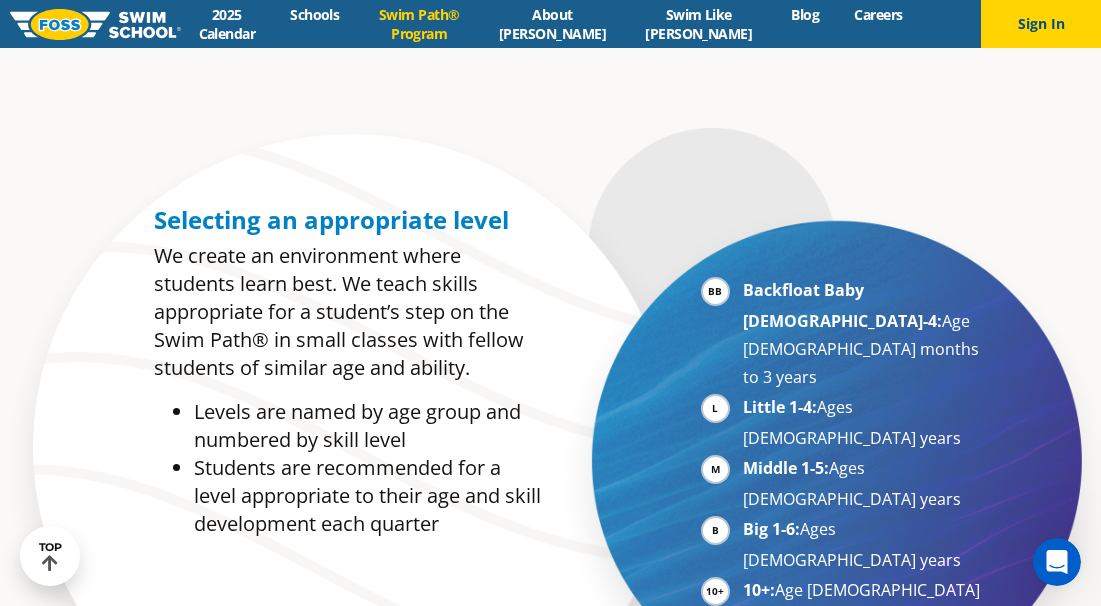 click on "Little 1-4:  Ages 3-5 years" at bounding box center [865, 422] 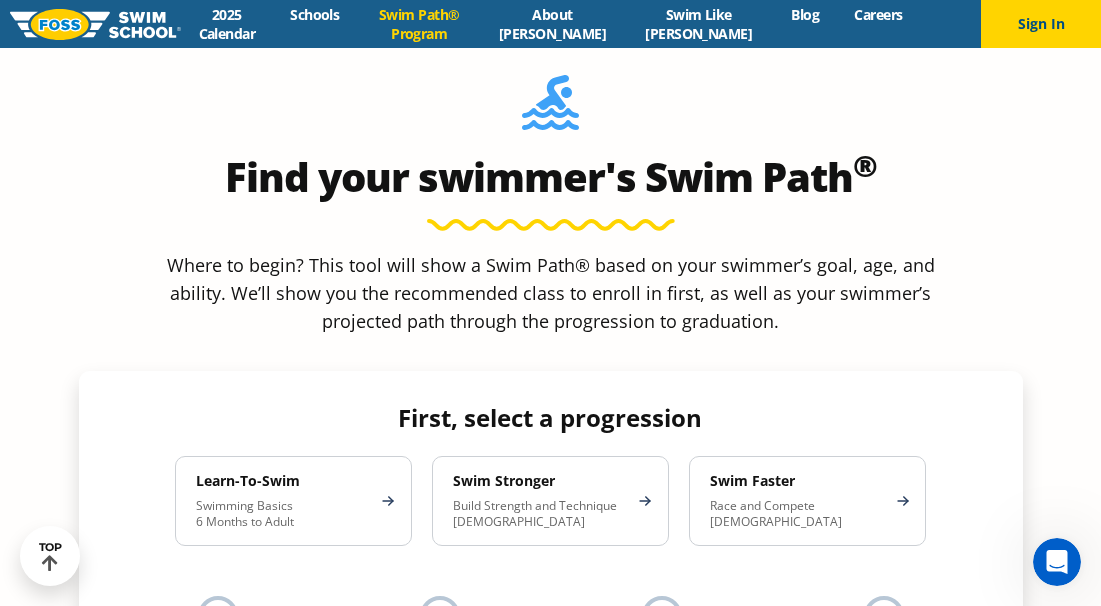scroll, scrollTop: 1707, scrollLeft: 0, axis: vertical 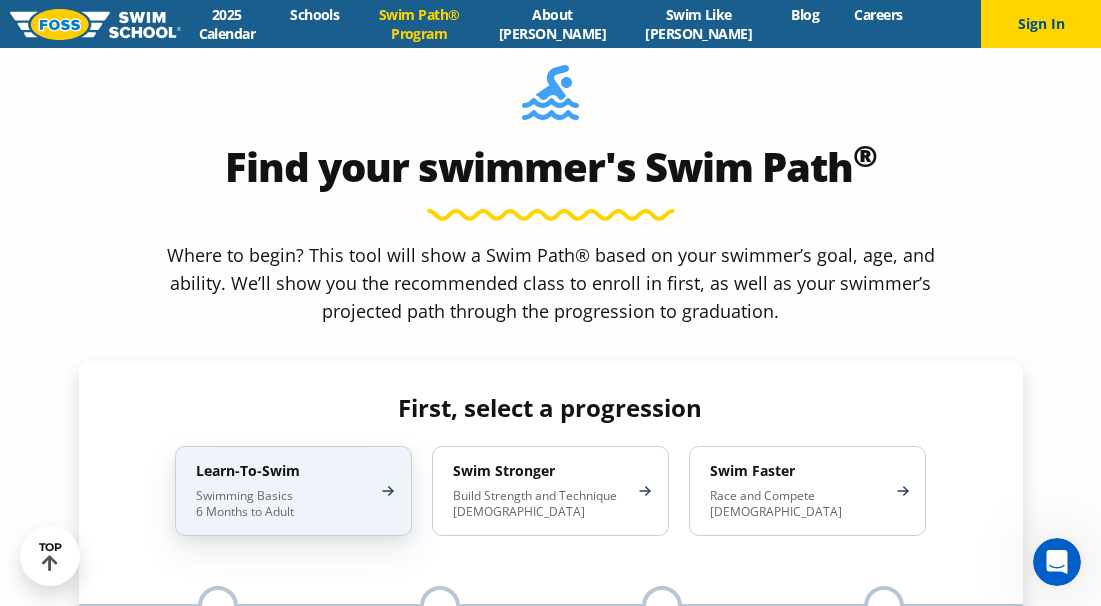 click on "Swimming Basics 6 Months to Adult" at bounding box center [283, 504] 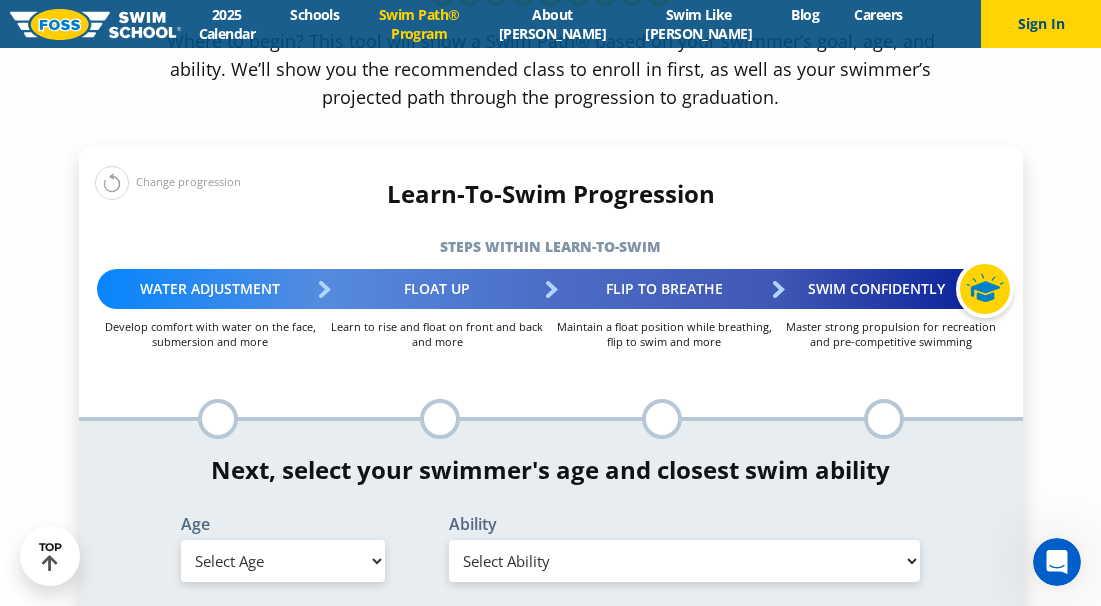 scroll, scrollTop: 1928, scrollLeft: 0, axis: vertical 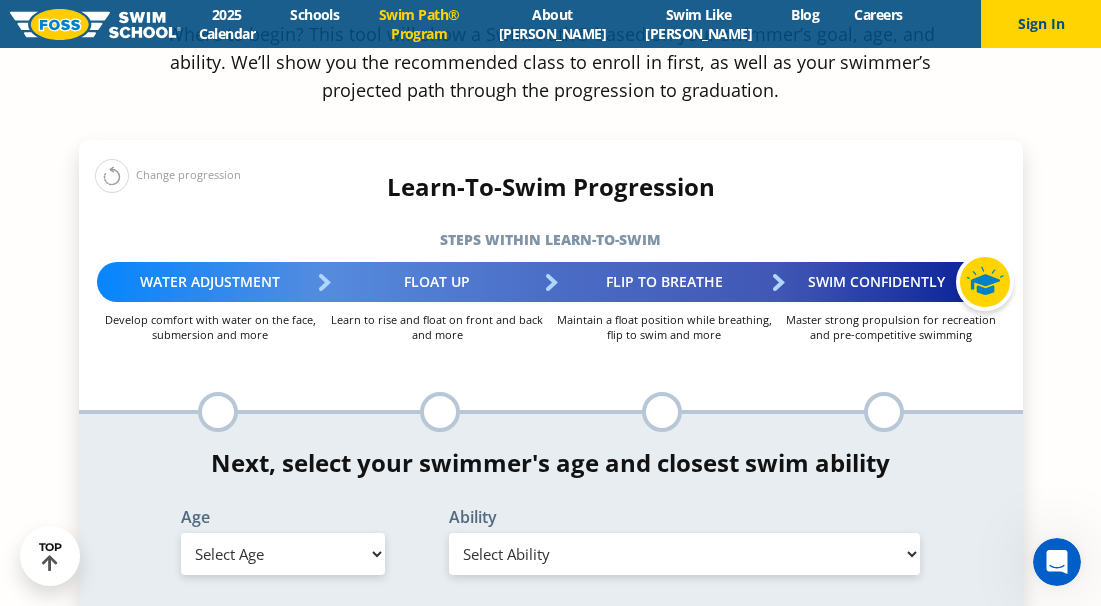 select on "4-years" 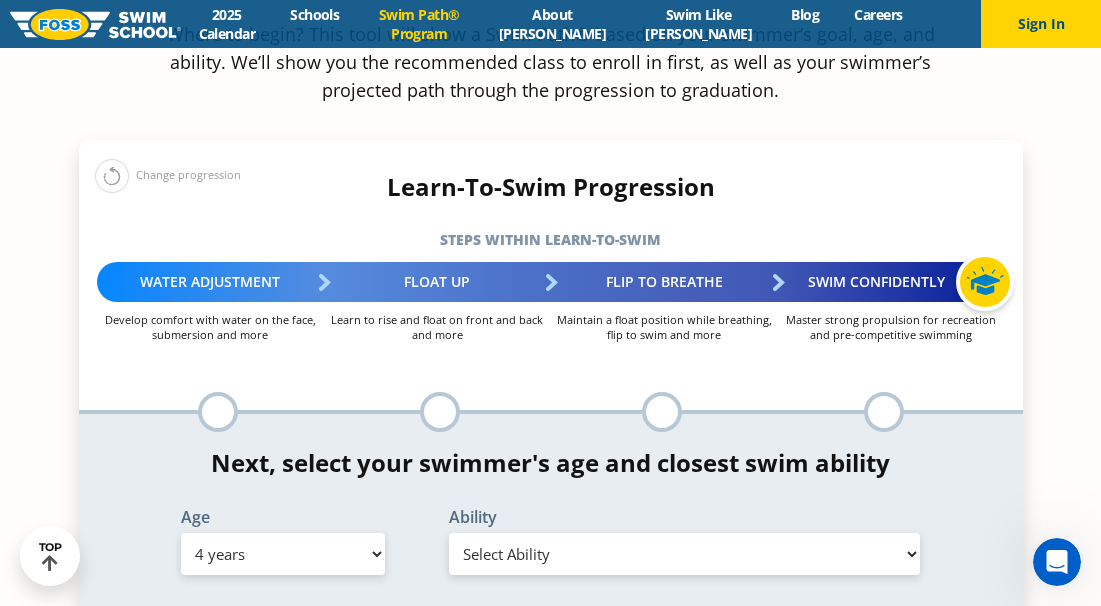scroll, scrollTop: 1956, scrollLeft: 0, axis: vertical 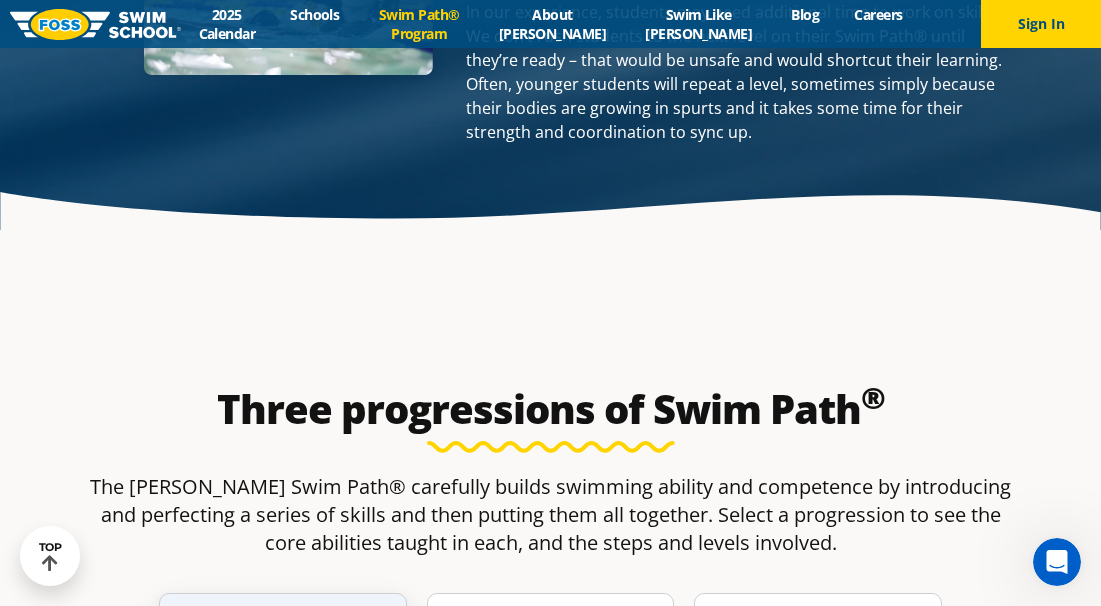 click on "Learn-to-Swim
Swimming Basics 6 Months to Adult" at bounding box center (283, 638) 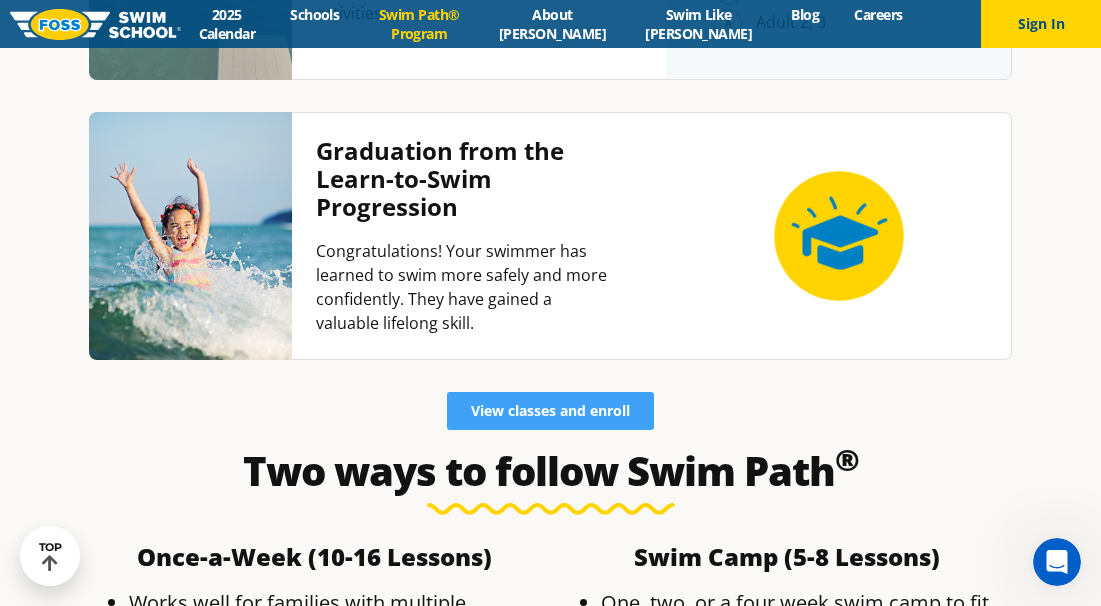 scroll, scrollTop: 5006, scrollLeft: 0, axis: vertical 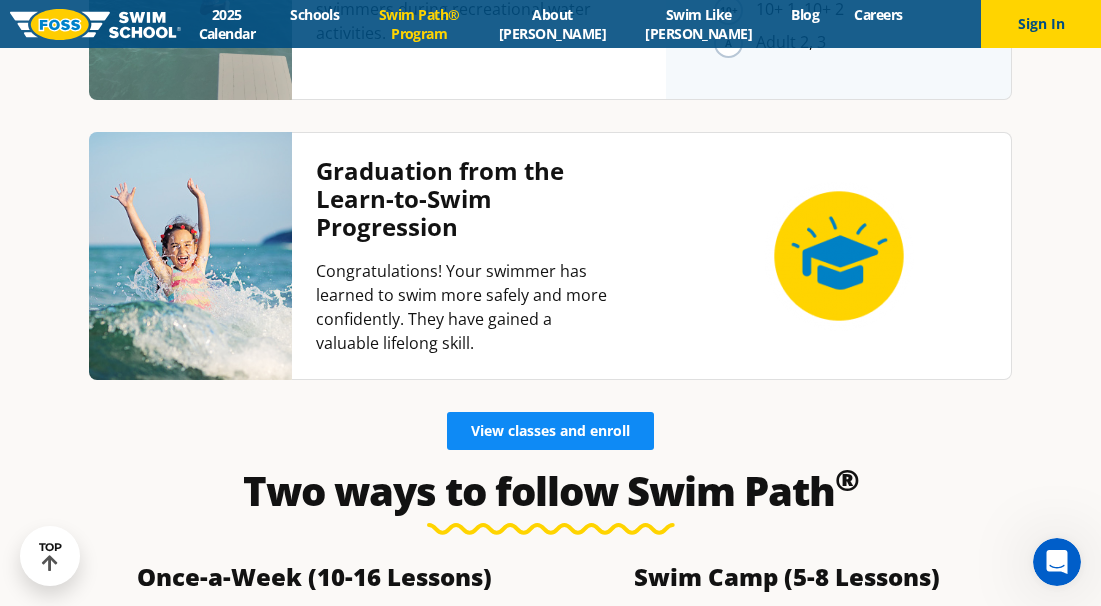 click on "View classes and enroll" at bounding box center (550, 431) 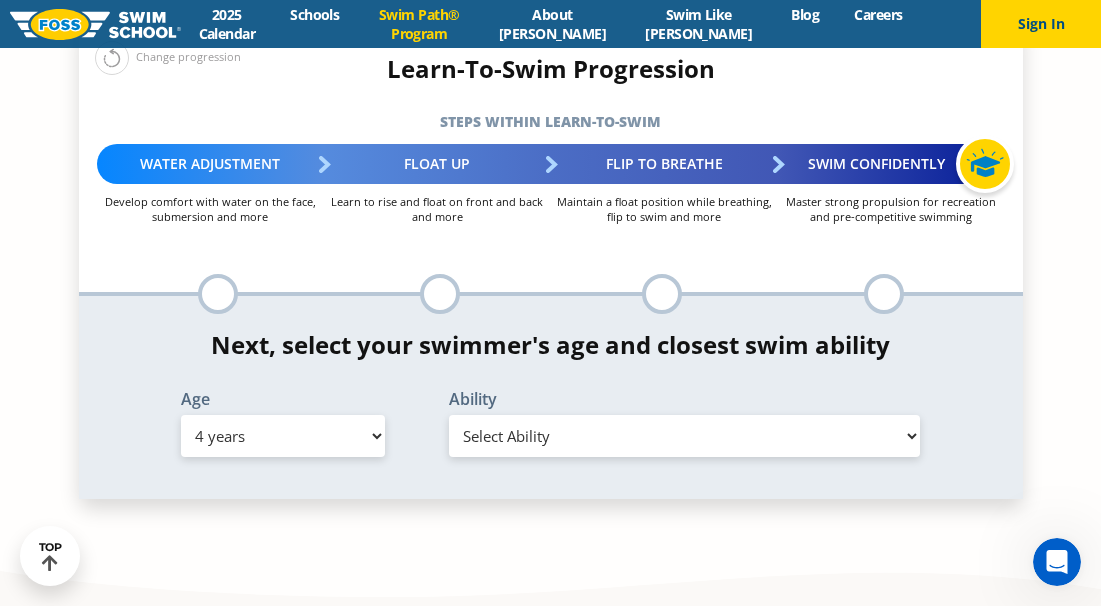 scroll, scrollTop: 1946, scrollLeft: 0, axis: vertical 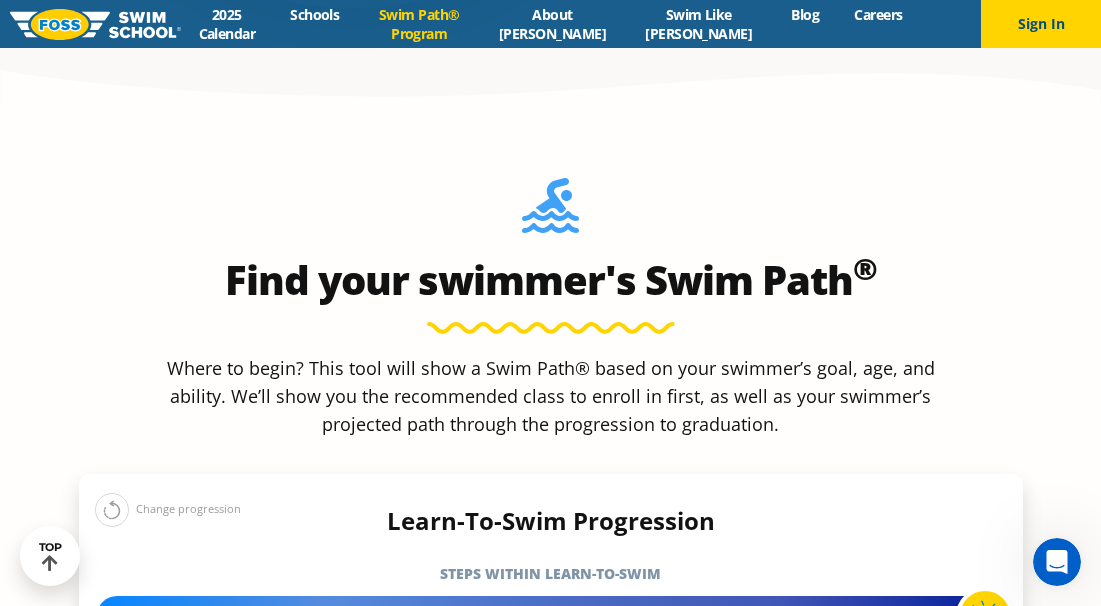 click at bounding box center (112, 510) 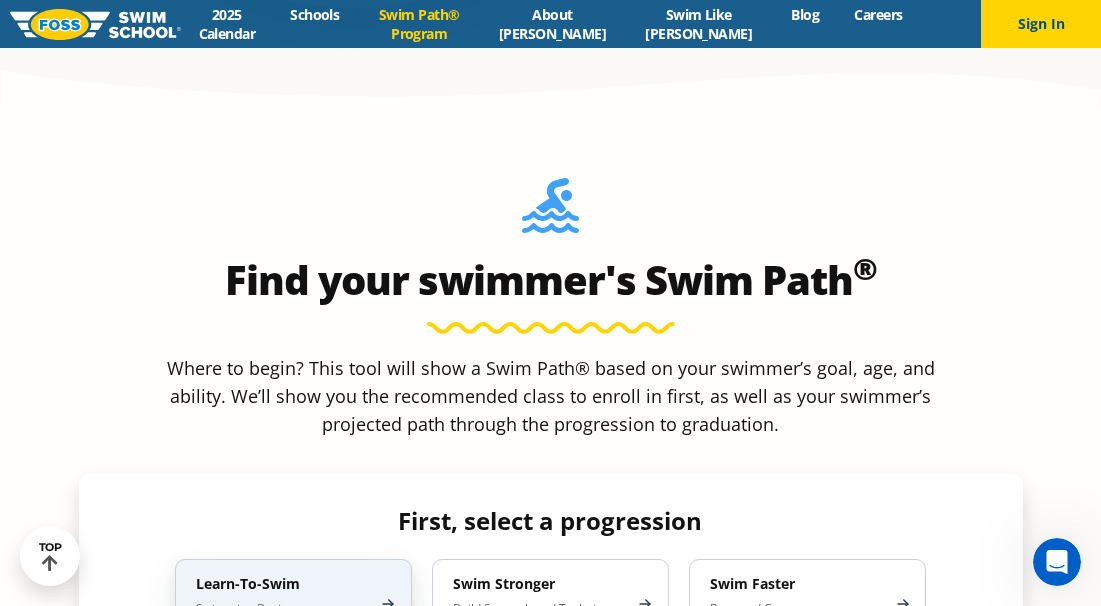 click on "Swimming Basics 6 Months to Adult" at bounding box center (283, 617) 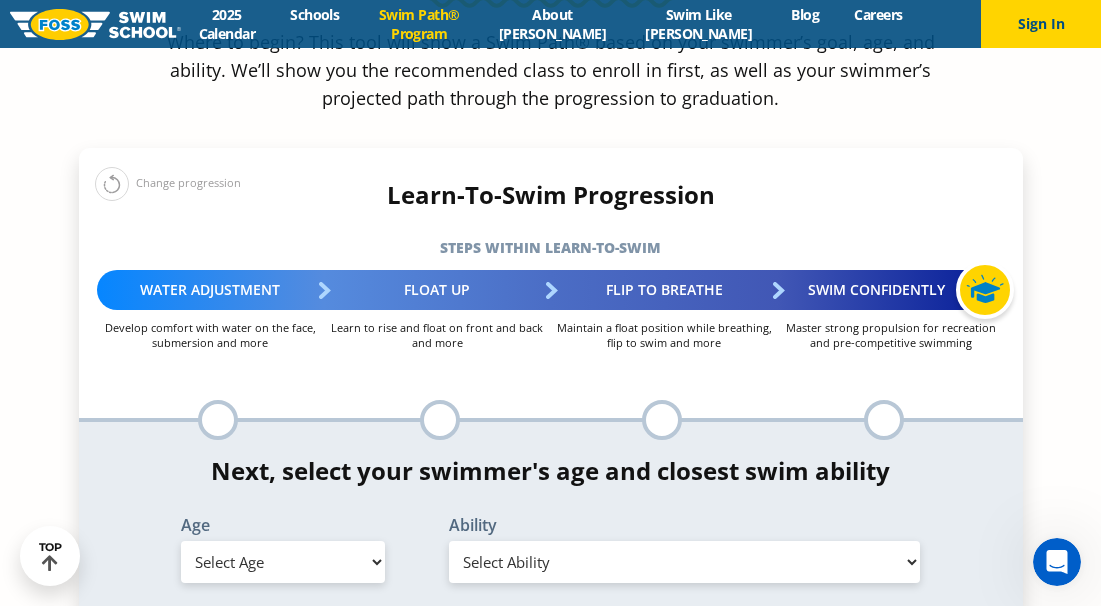 scroll, scrollTop: 1923, scrollLeft: 0, axis: vertical 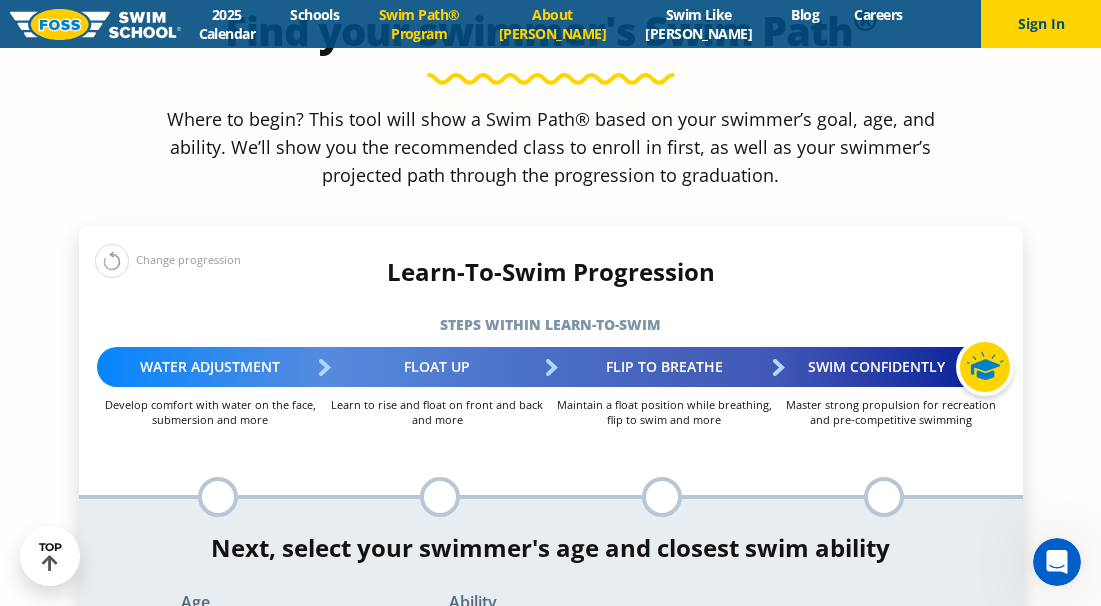 click on "About [PERSON_NAME]" at bounding box center [553, 24] 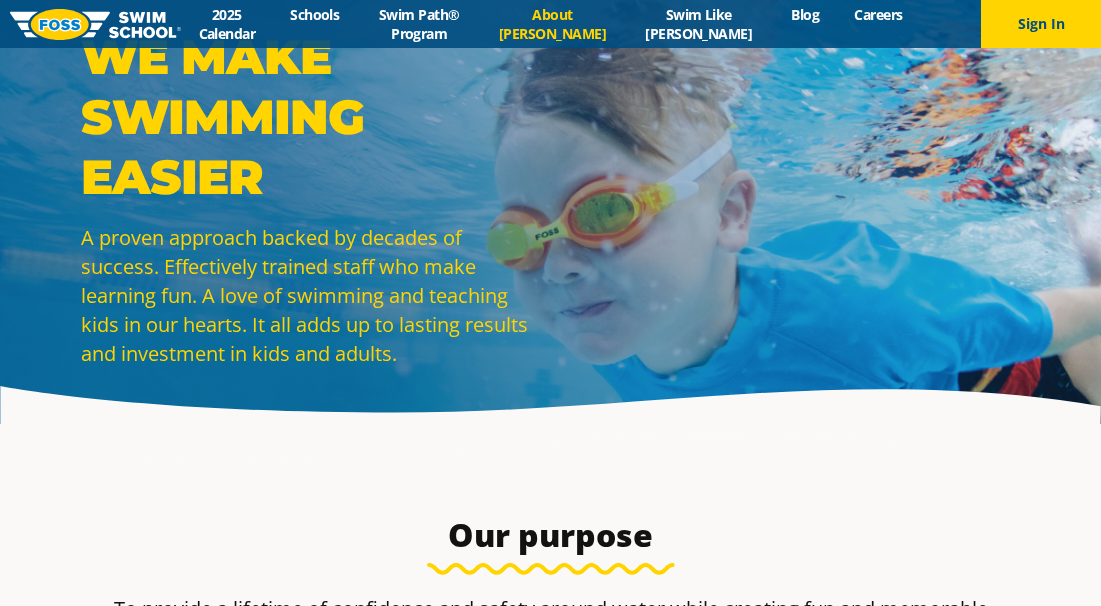 scroll, scrollTop: 0, scrollLeft: 0, axis: both 